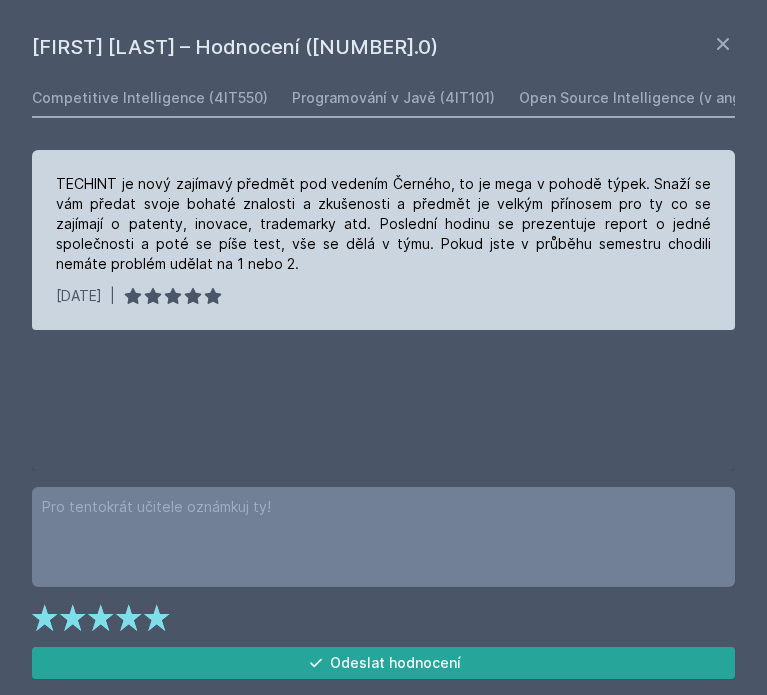 scroll, scrollTop: 0, scrollLeft: 0, axis: both 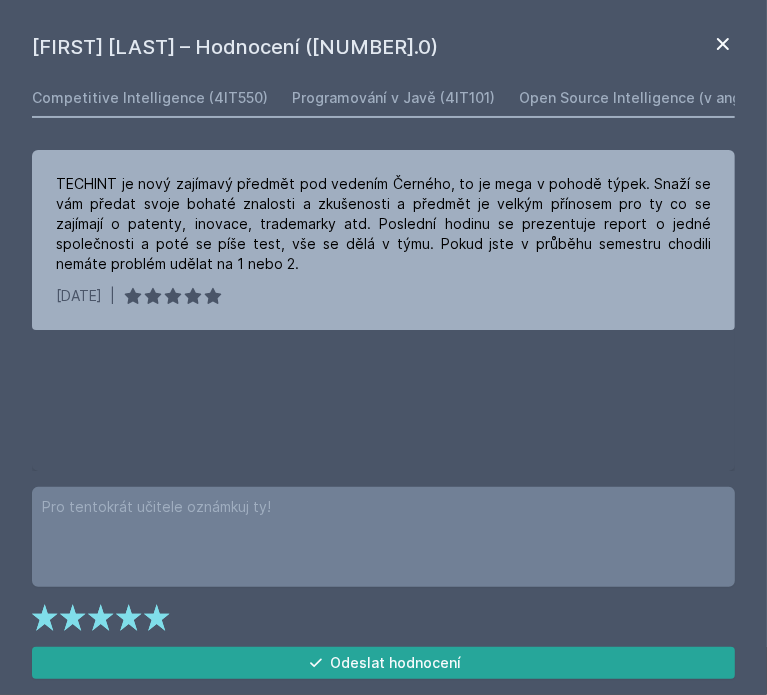 click 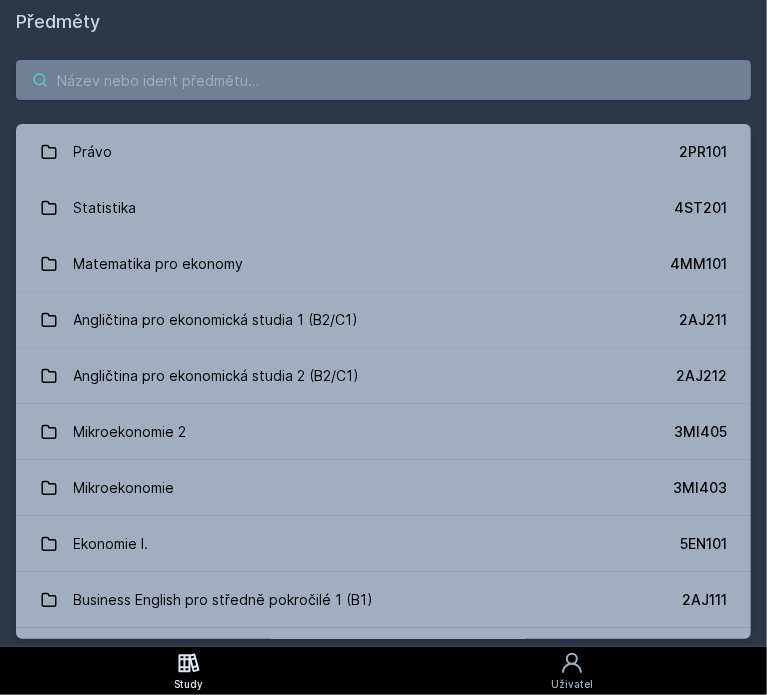 click at bounding box center (383, 80) 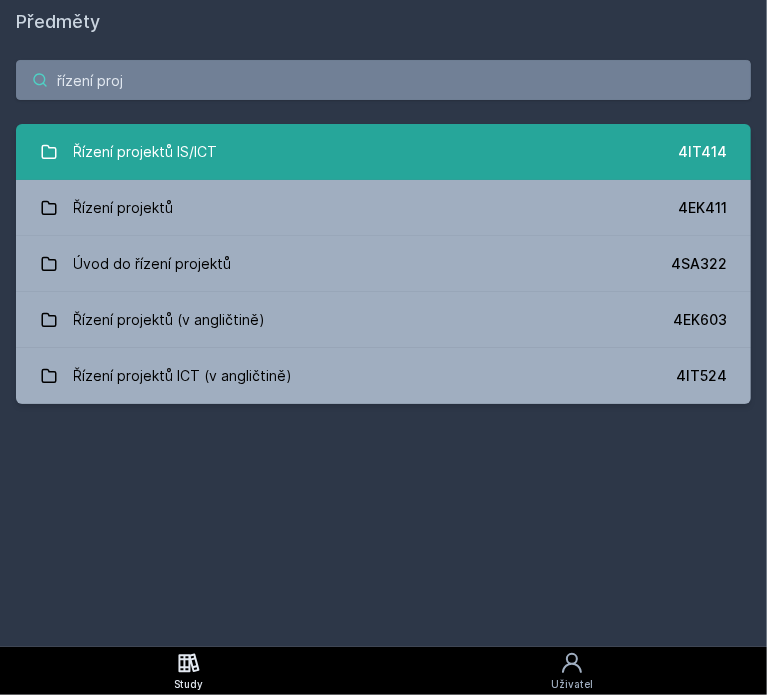 type on "řízení proj" 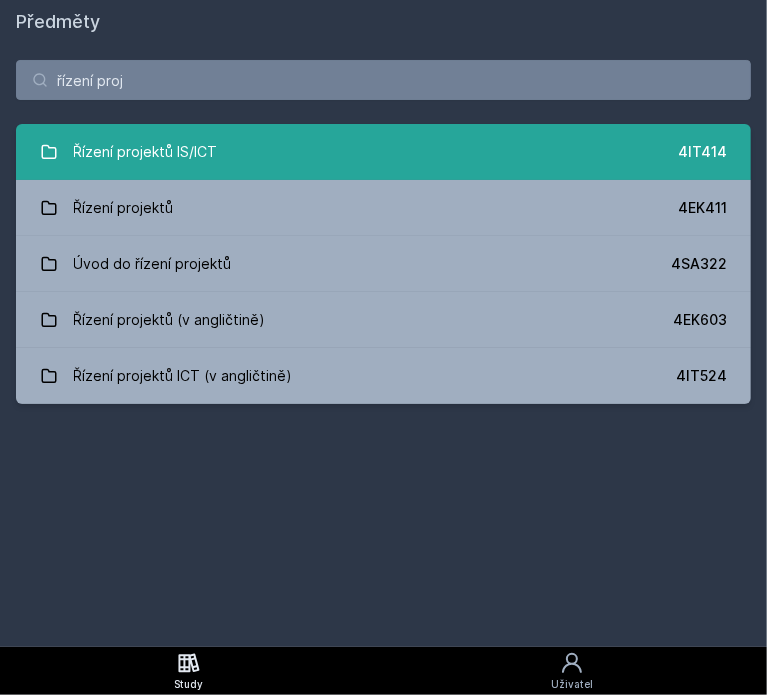 click on "Řízení projektů IS/ICT" at bounding box center [146, 152] 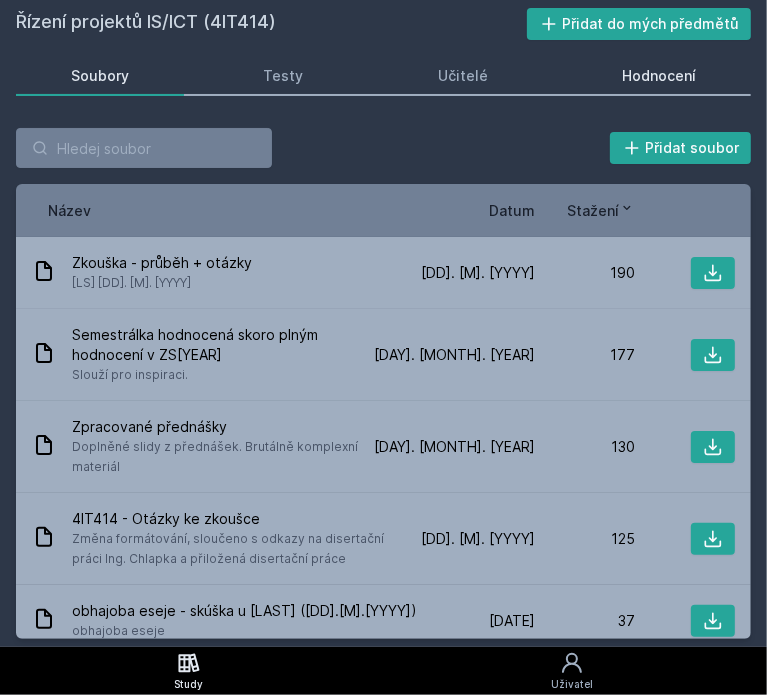 click on "Hodnocení" at bounding box center [659, 76] 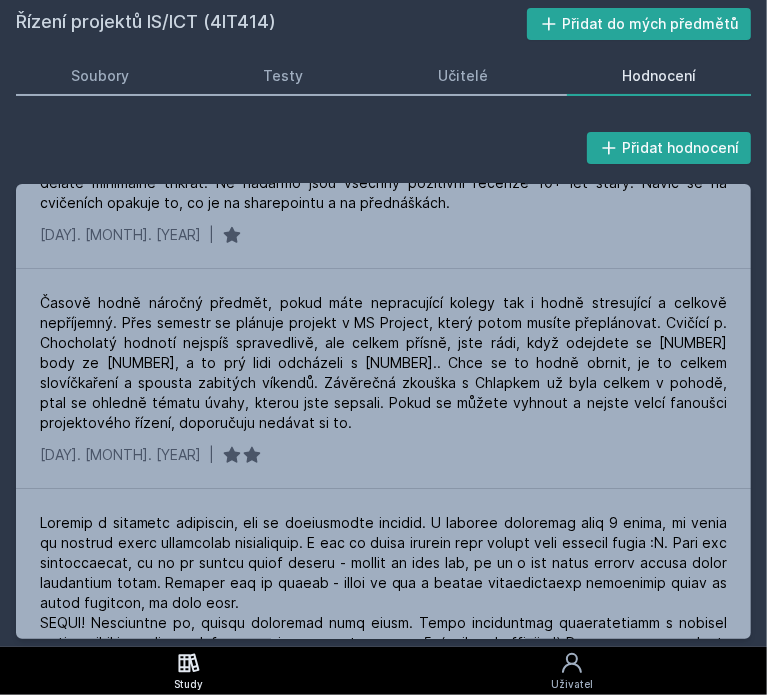 scroll, scrollTop: 833, scrollLeft: 0, axis: vertical 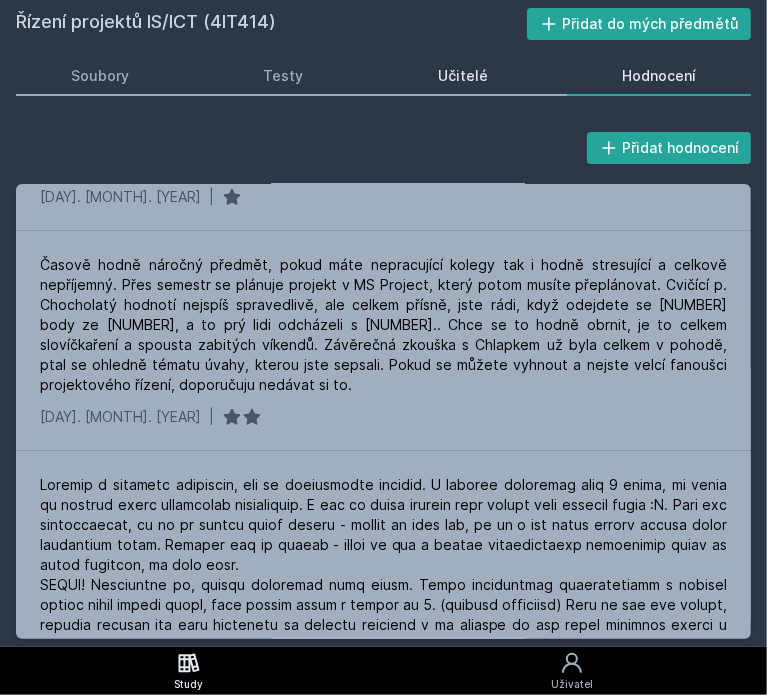 click on "Učitelé" at bounding box center [463, 76] 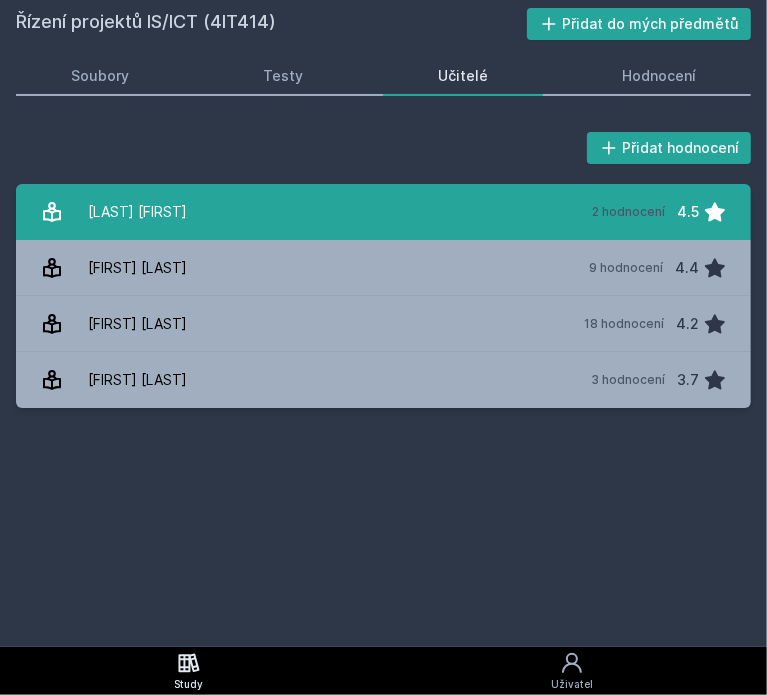 click on "[LAST] [FIRST]
2 hodnocení
4.5" at bounding box center [383, 212] 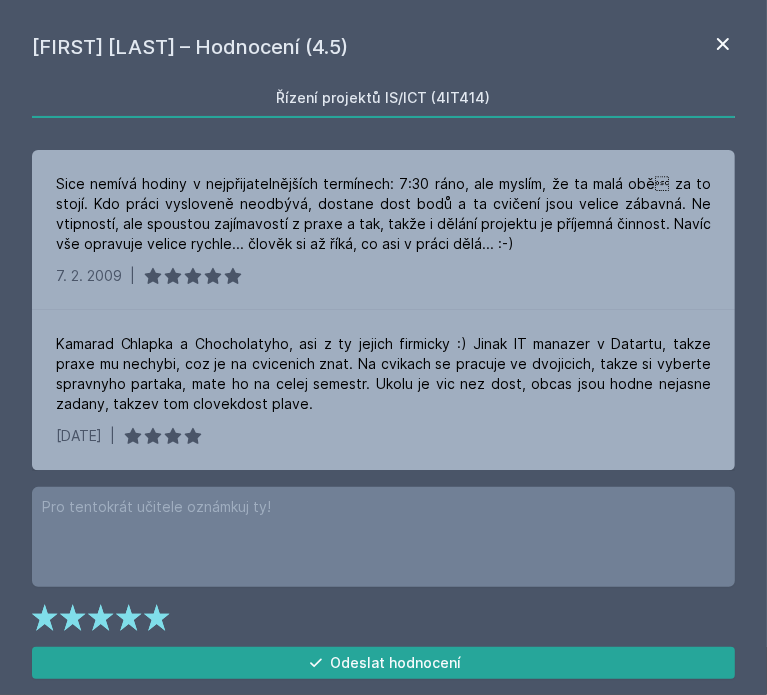 click 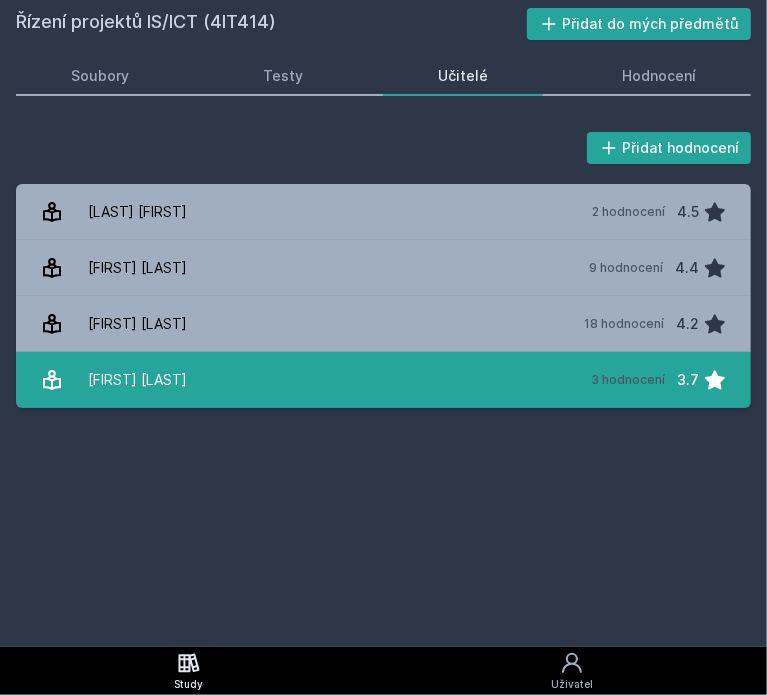 click on "[FIRST] [LAST]
3 hodnocení
3.7" at bounding box center [383, 380] 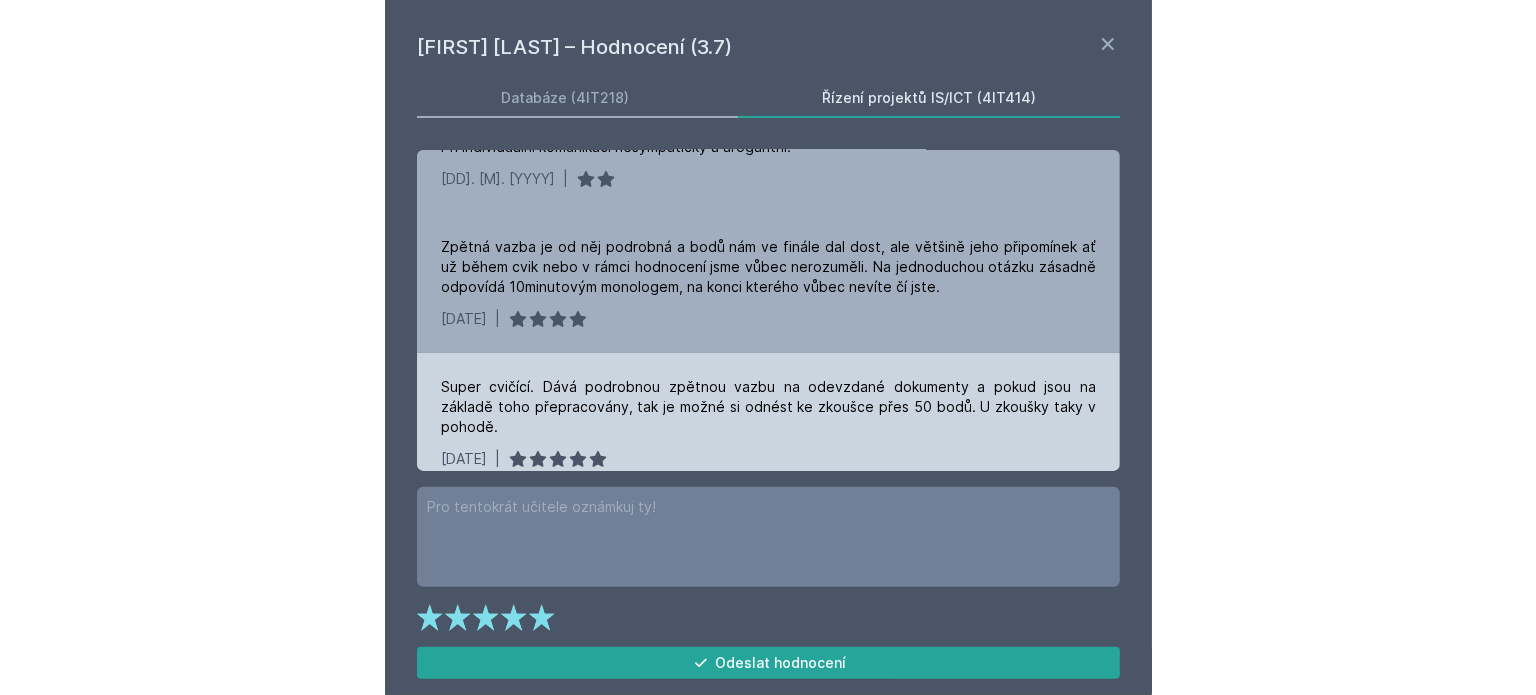 scroll, scrollTop: 0, scrollLeft: 0, axis: both 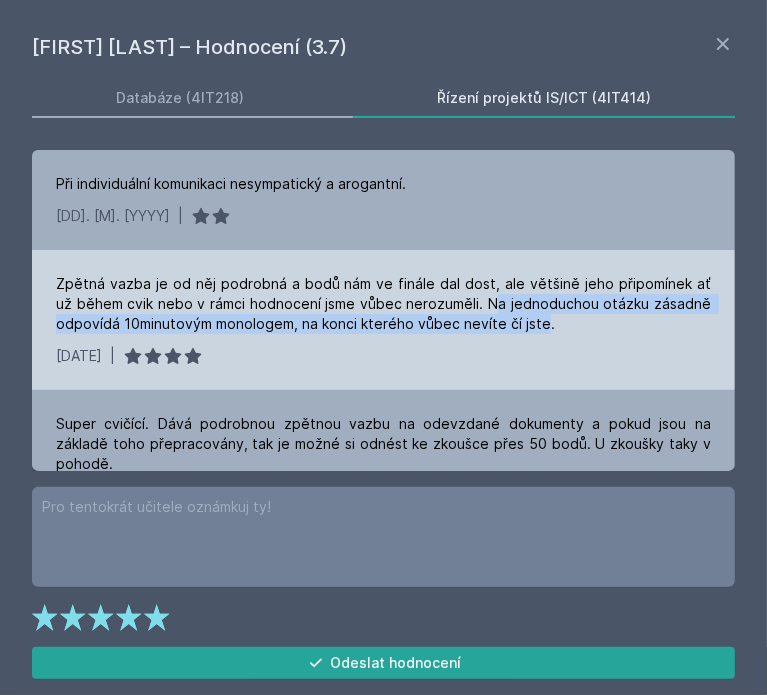 drag, startPoint x: 488, startPoint y: 312, endPoint x: 538, endPoint y: 323, distance: 51.1957 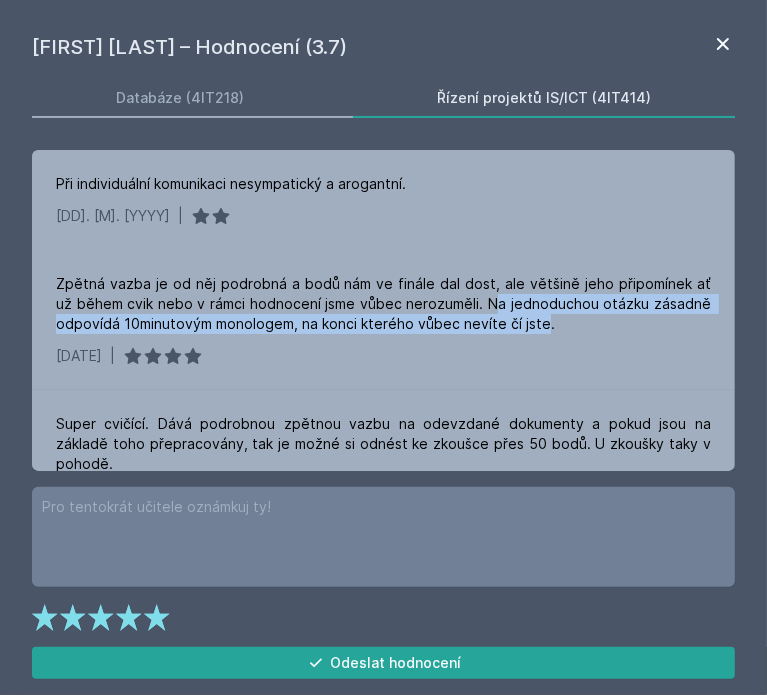 click 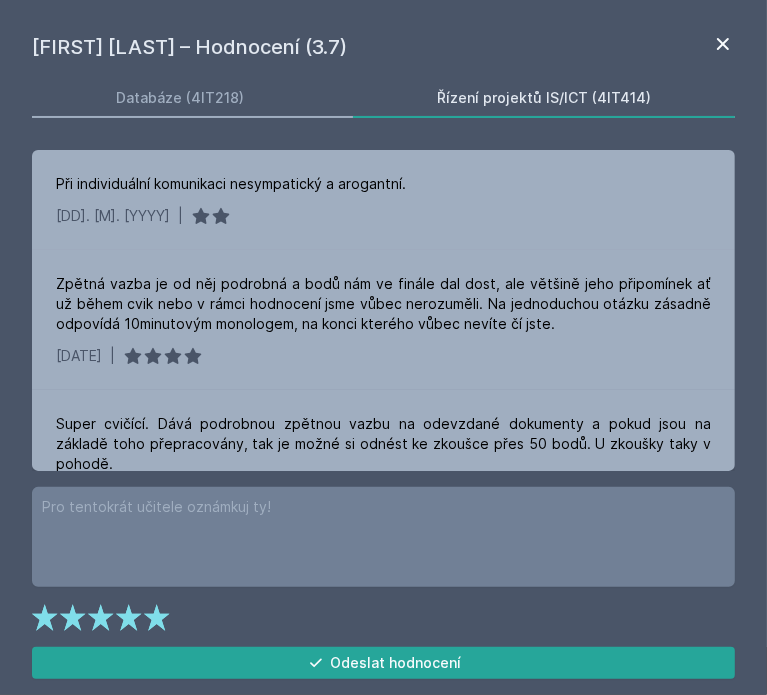 click 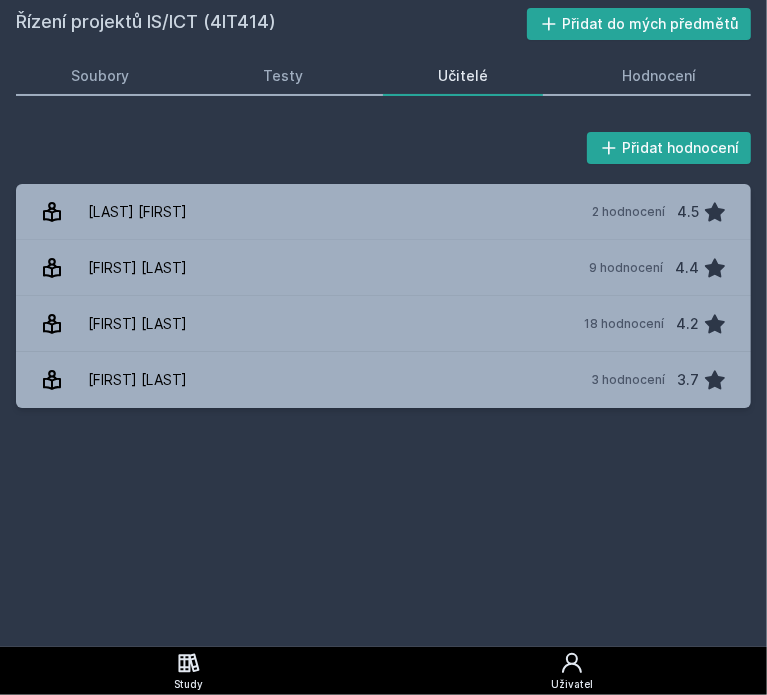 click on "Uživatel" at bounding box center [572, 671] 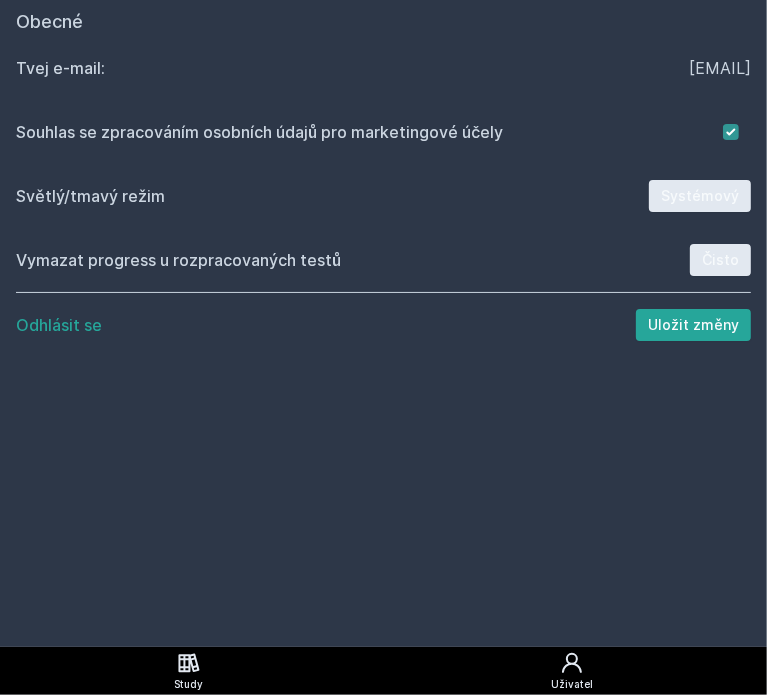 click on "Study" at bounding box center [188, 671] 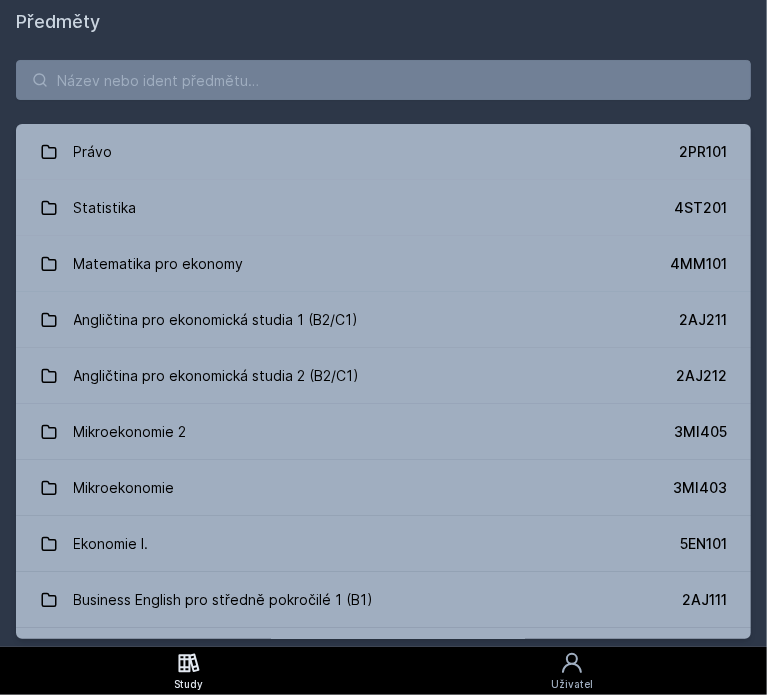 click on "Právo   [CODE]   Statistika   [CODE]   Matematika pro ekonomy   [CODE]   Angličtina pro ekonomická studia 1 (B2/C1)   [CODE]   Angličtina pro ekonomická studia 2 (B2/C1)   [CODE]   Mikroekonomie 2   [CODE]   Mikroekonomie   [CODE]   Ekonomie I.   [CODE]   Business English pro středně pokročilé 1 (B1)   [CODE]   Mikroekonomie I   [CODE]   Hospodářské dějiny   [CODE]   Mezinárodní ekonomie   [CODE]   Manažerská informatika - efektivní komunikace a prezentace   [CODE]   Účetnictví I.   [CODE]   Světová ekonomika   [CODE]   Ekonomie II.   [CODE]   Základy mikroekonomie   [CODE]   Management   [CODE]   Regionální trhy v globální perspektivě   [CODE]   Informatika   [CODE]   Mezinárodní management   [CODE]   Databáze   [CODE]   Matematika pro ekonomy (Matematika A)   [CODE]   Diplomový seminář   [CODE]   Retail Marketing   [CODE]   Finanční teorie, politika a instituce   [CODE]   Informační a komunikační technologie   [CODE]   Posilování   TVSPOS     [CODE]" at bounding box center (383, 349) 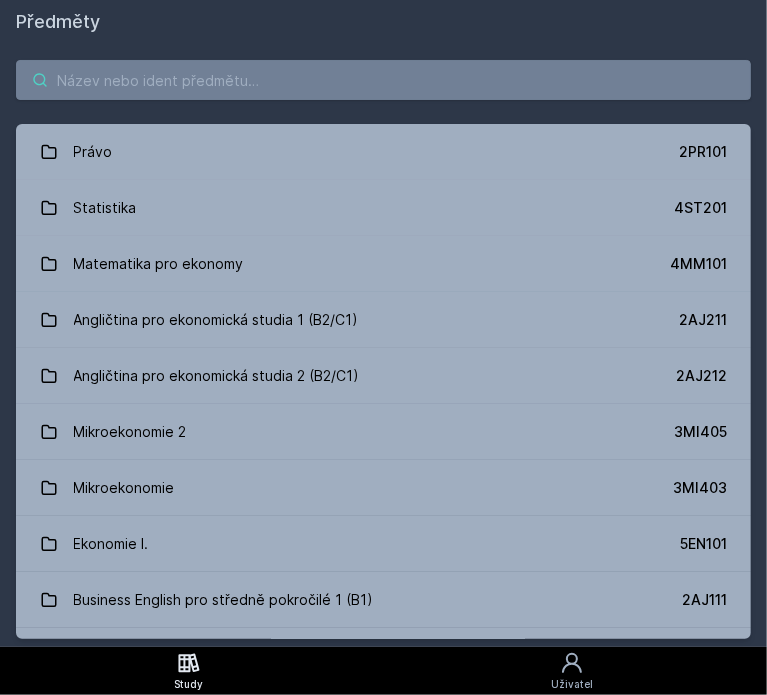 click at bounding box center [383, 80] 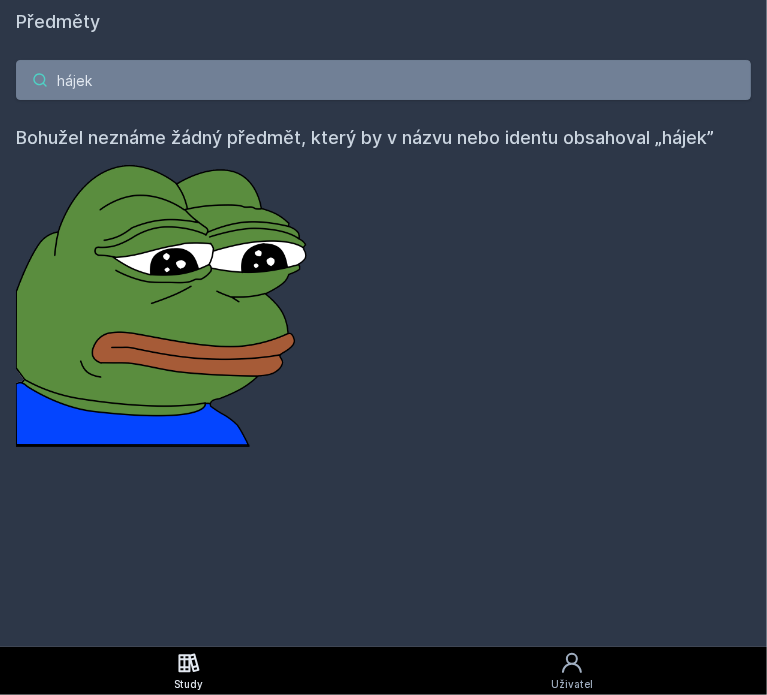 type on "hájek" 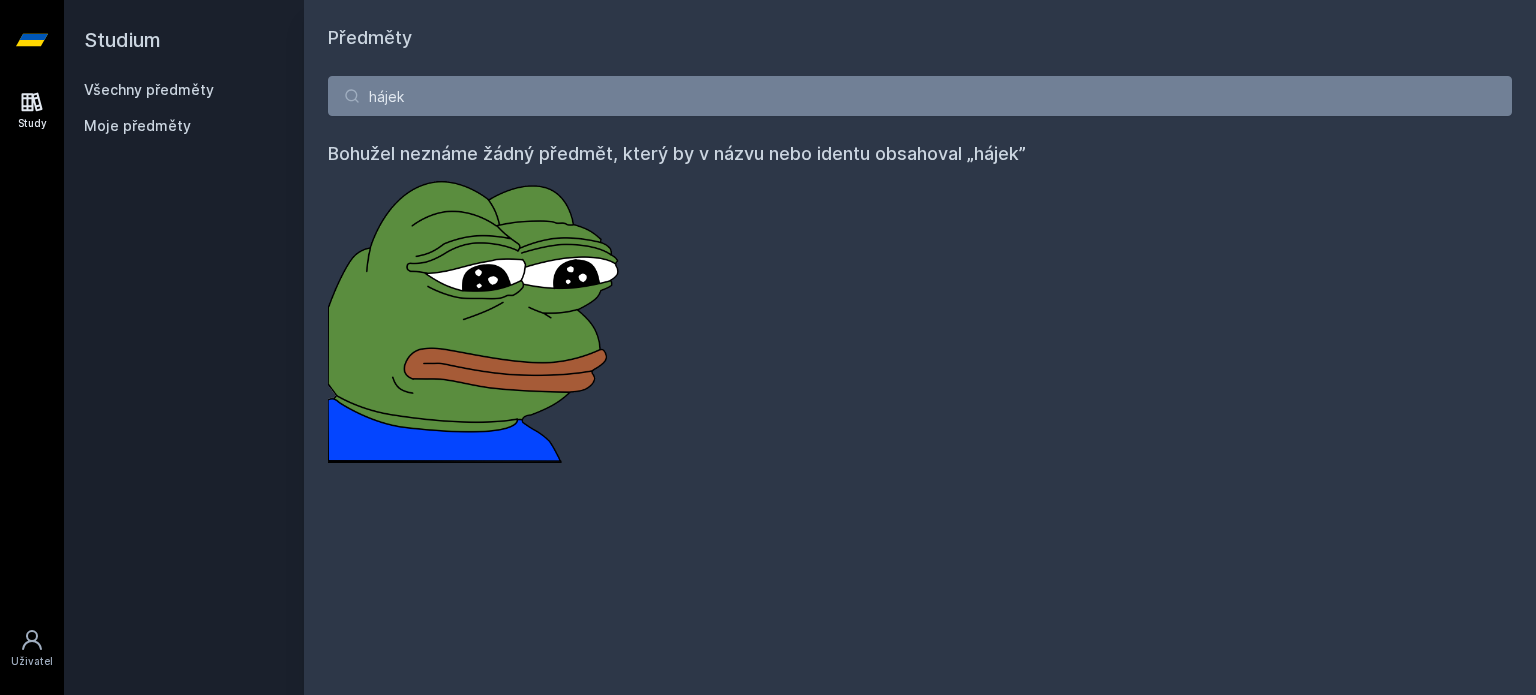 click on "hájek
Bohužel neznáme žádný předmět, který by v názvu nebo identu obsahoval
„hájek”" at bounding box center [920, 269] 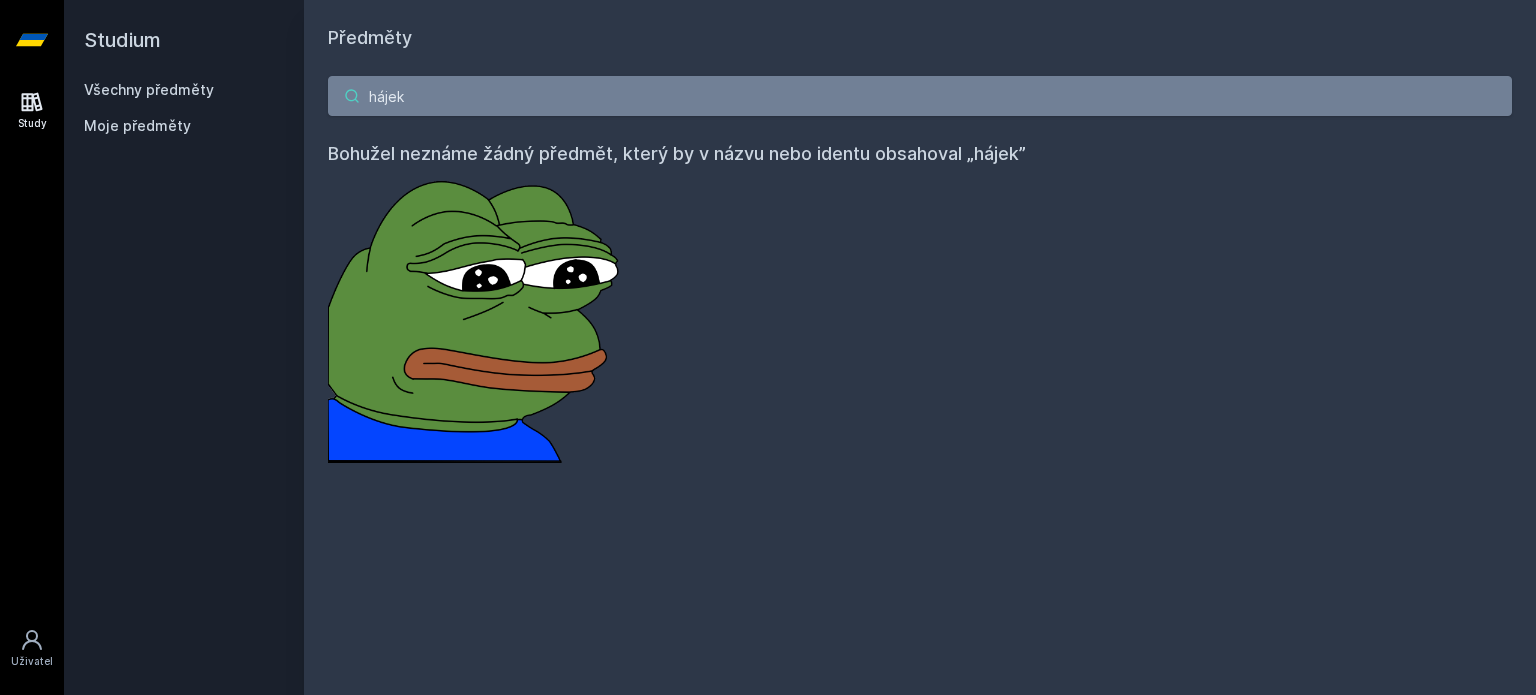 click on "hájek" at bounding box center [920, 96] 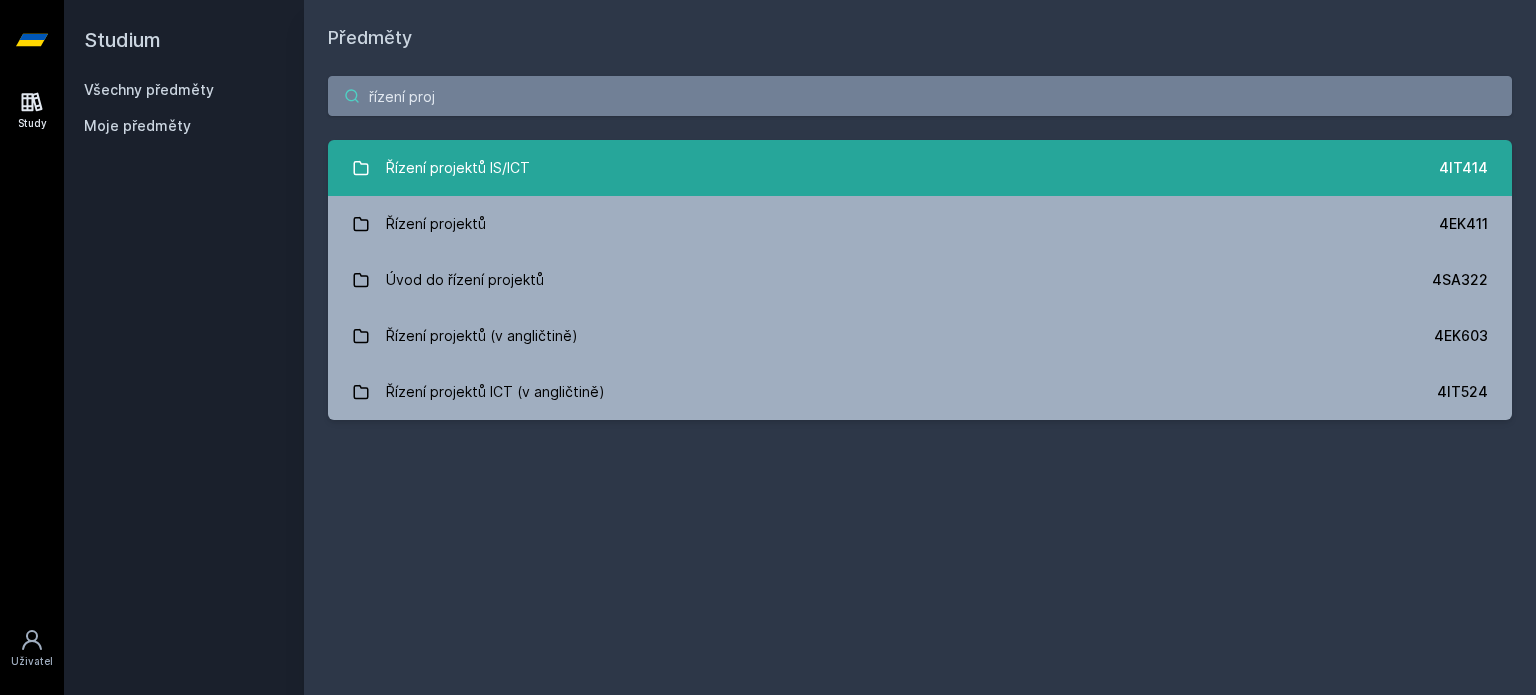 type on "řízení proj" 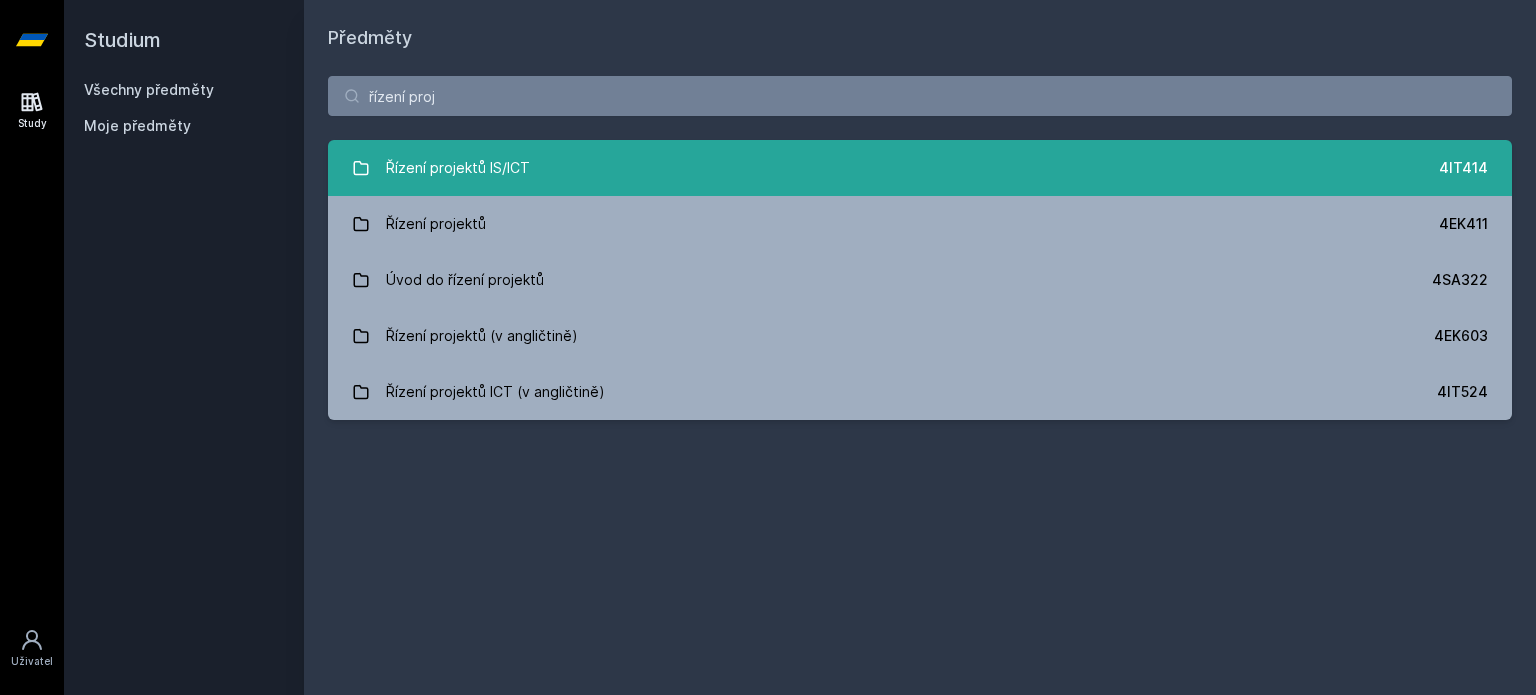 click on "Řízení projektů IS/ICT   4IT414" at bounding box center (920, 168) 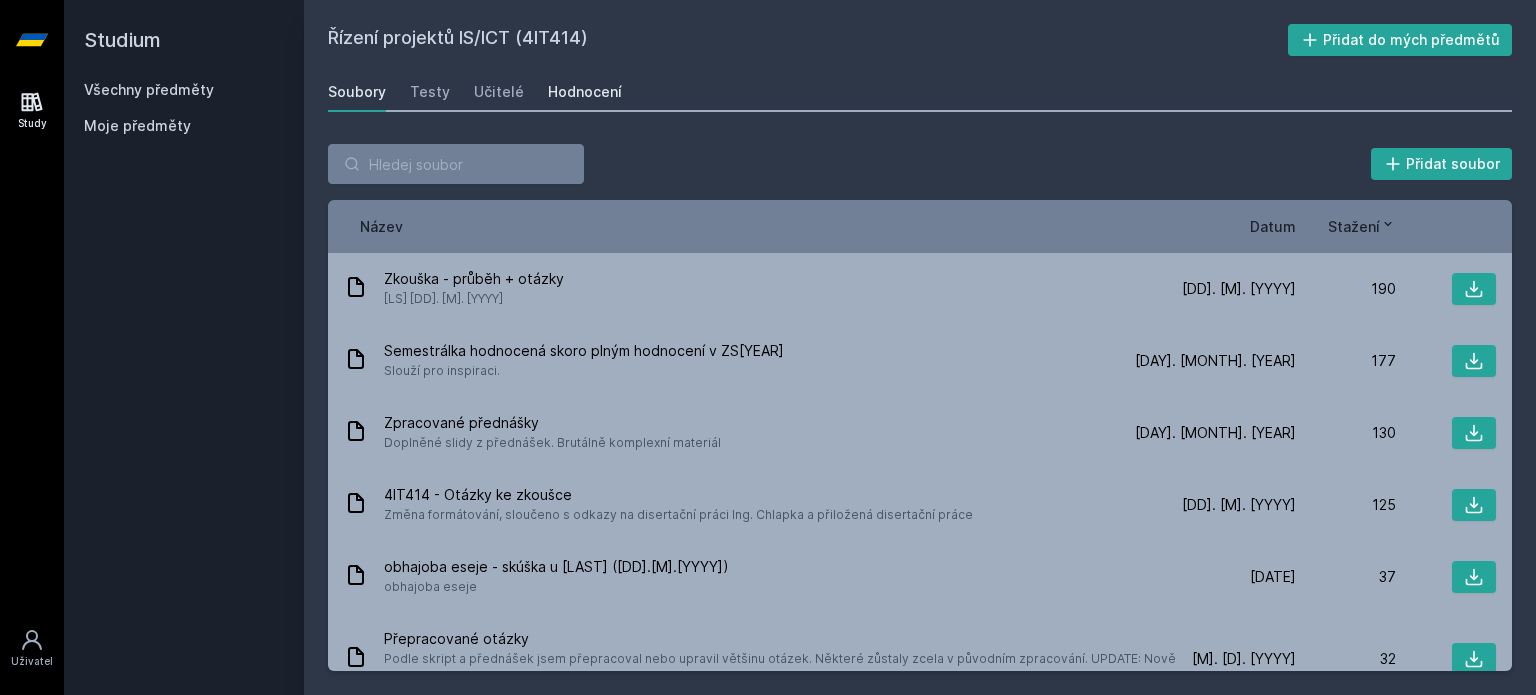 click on "Hodnocení" at bounding box center (585, 92) 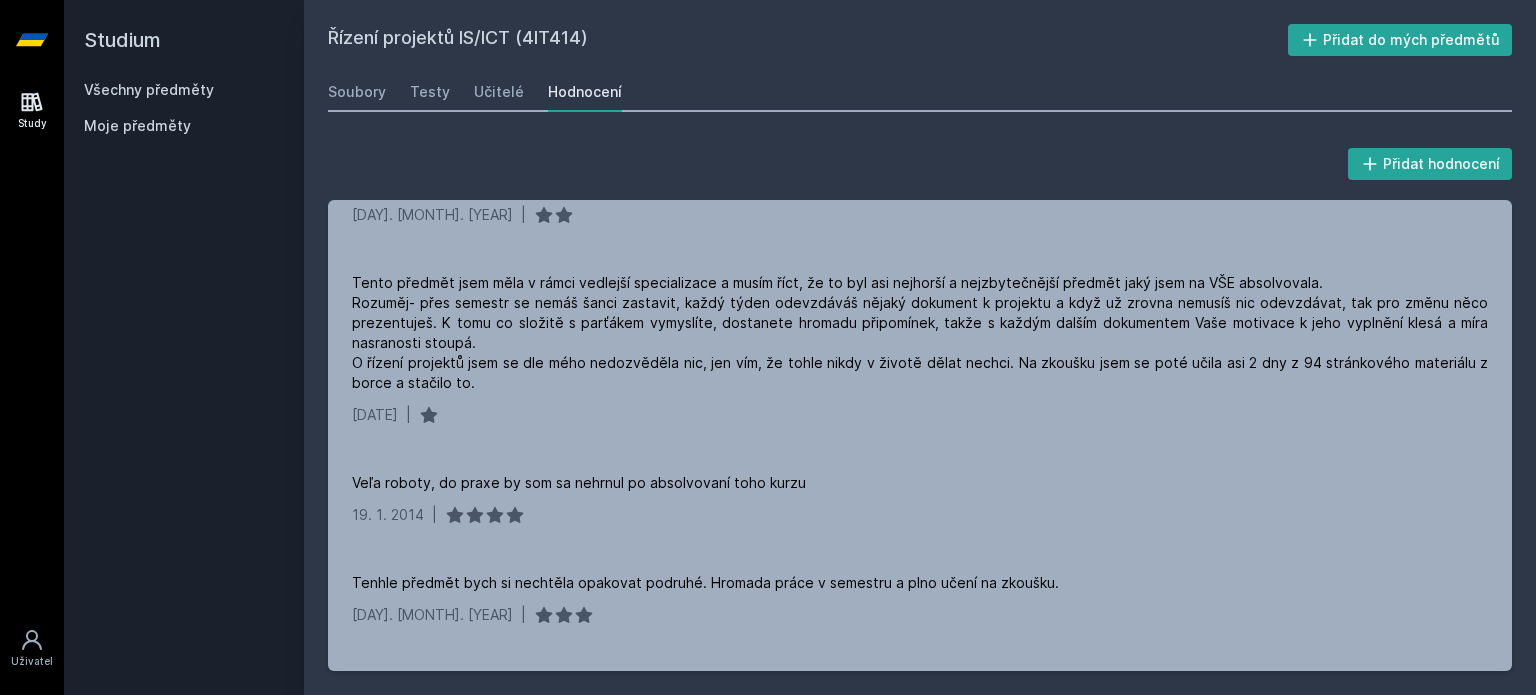 scroll, scrollTop: 3578, scrollLeft: 0, axis: vertical 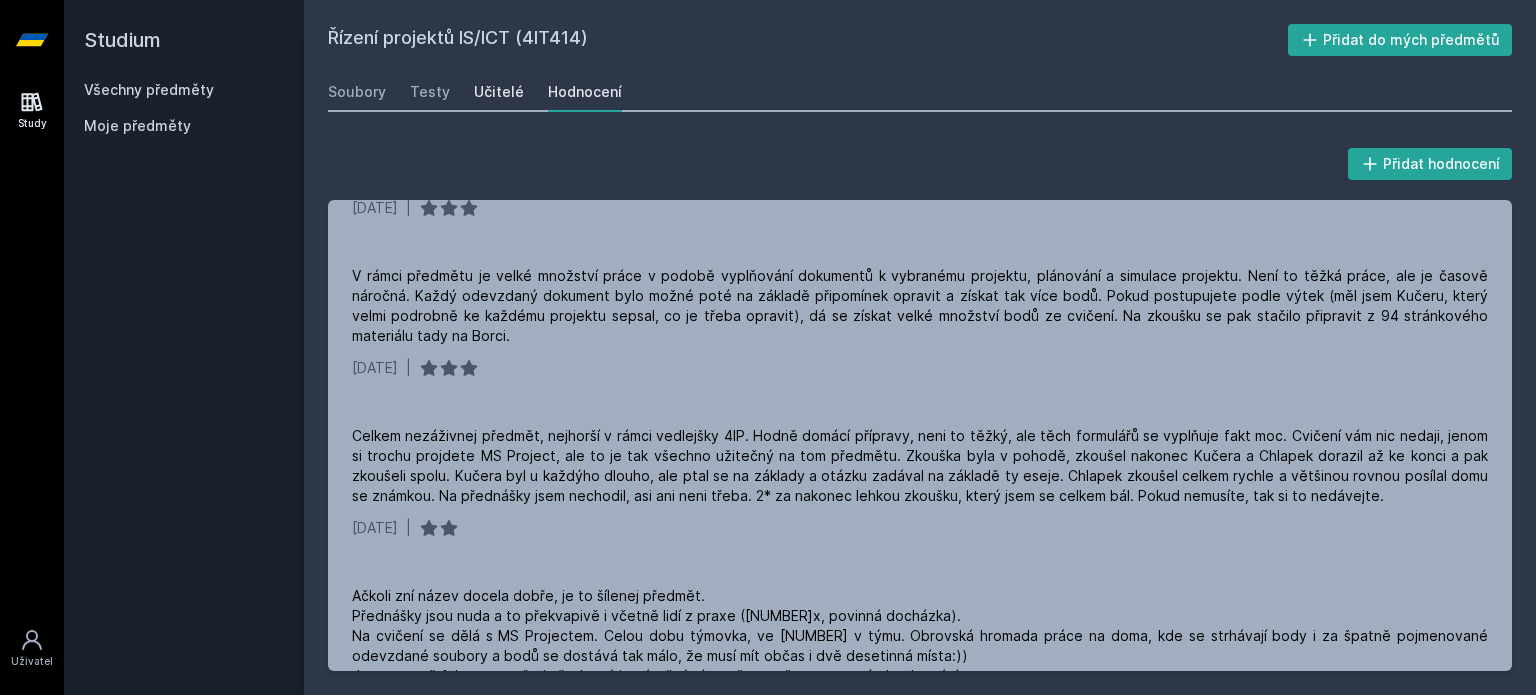 click on "Učitelé" at bounding box center (499, 92) 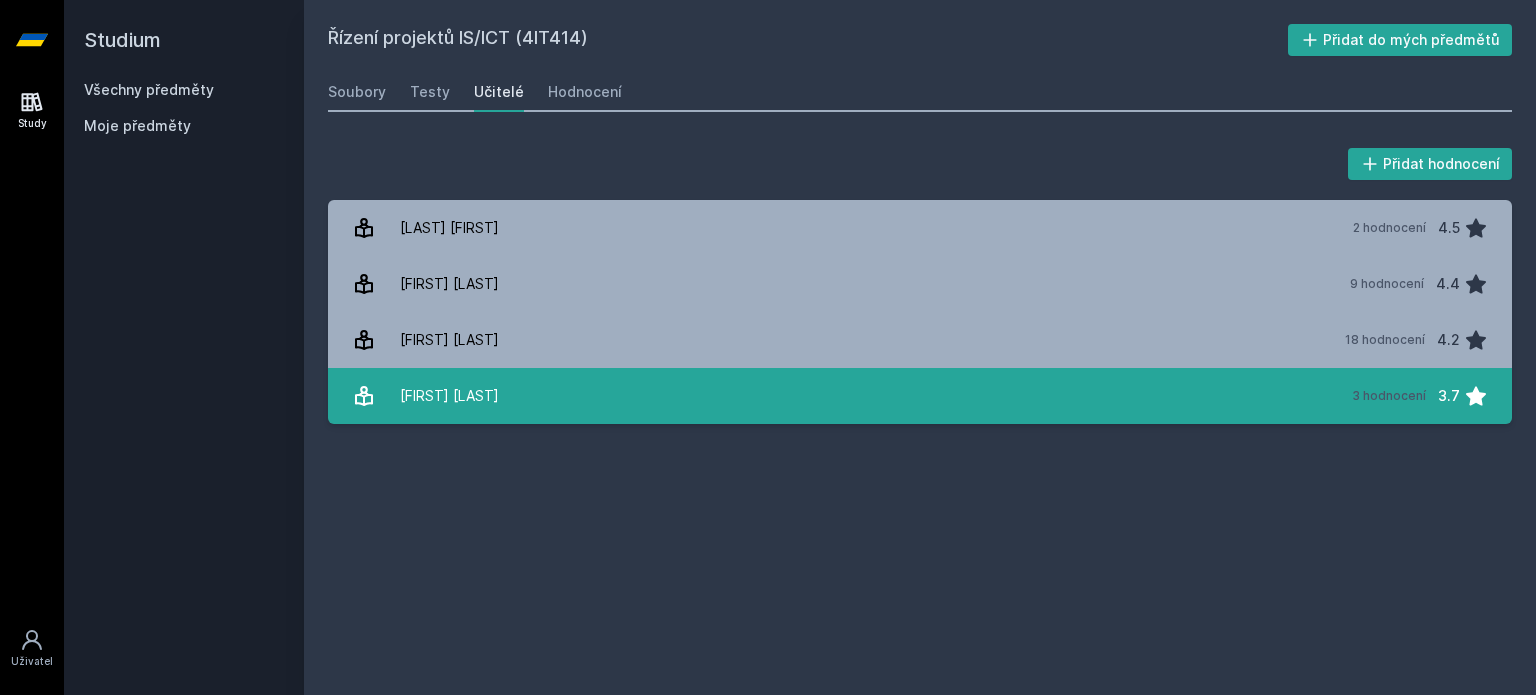 click on "[FIRST] [LAST]
3 hodnocení
3.7" at bounding box center (920, 396) 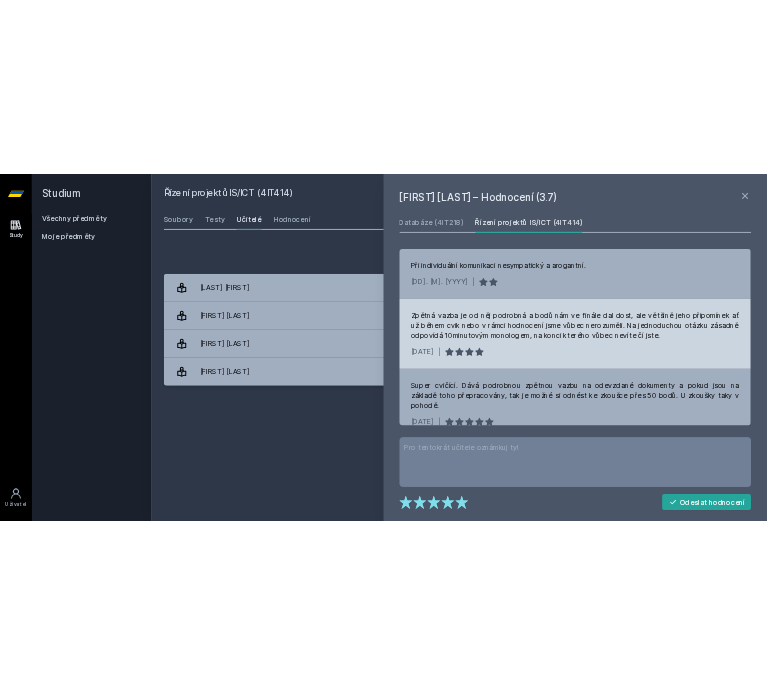 scroll, scrollTop: 5, scrollLeft: 0, axis: vertical 